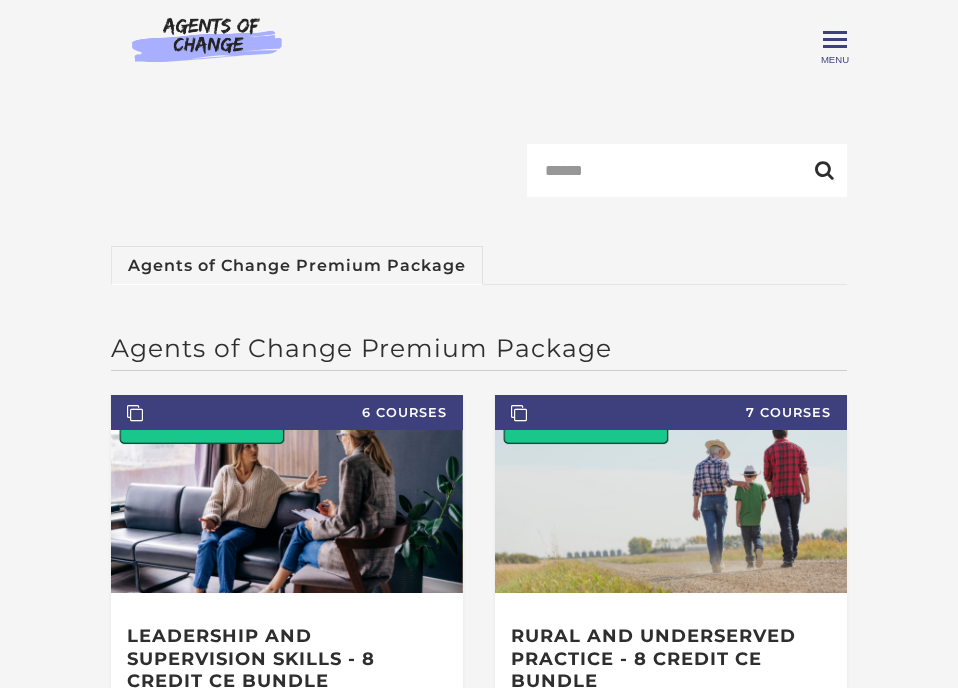 scroll, scrollTop: 0, scrollLeft: 0, axis: both 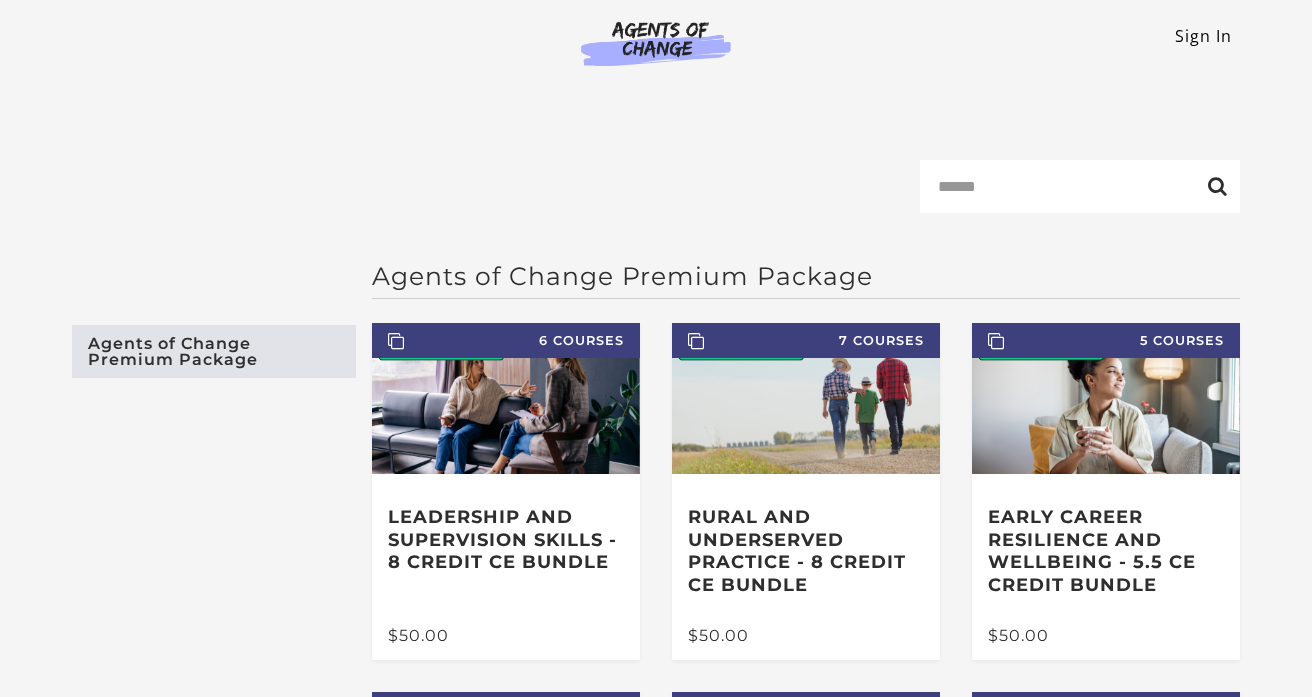 click on "Sign In" at bounding box center [1203, 36] 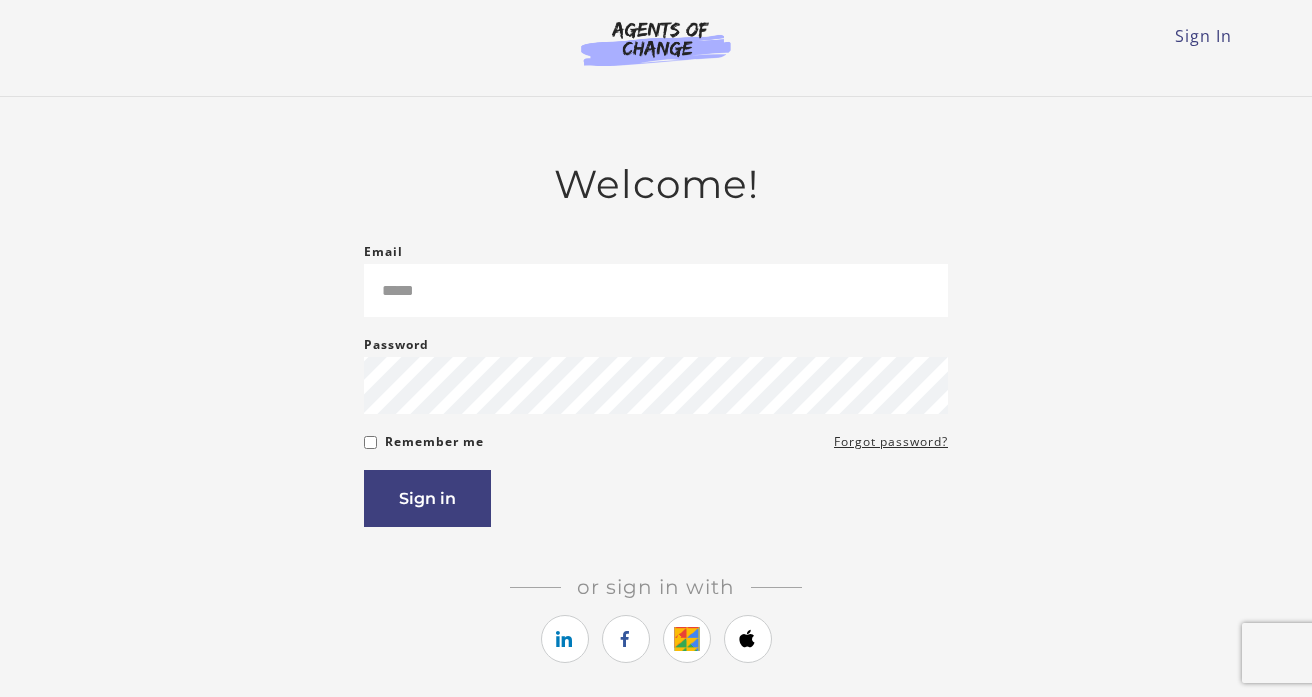scroll, scrollTop: 0, scrollLeft: 0, axis: both 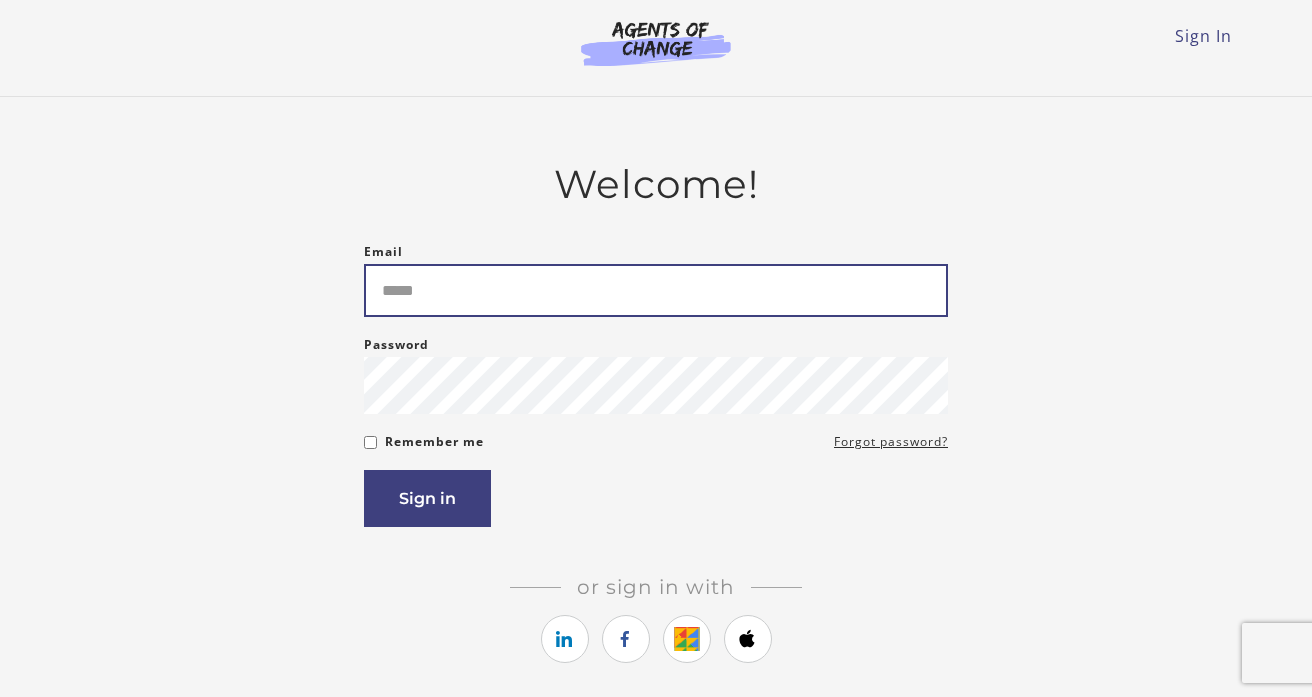 click on "Email" at bounding box center [656, 290] 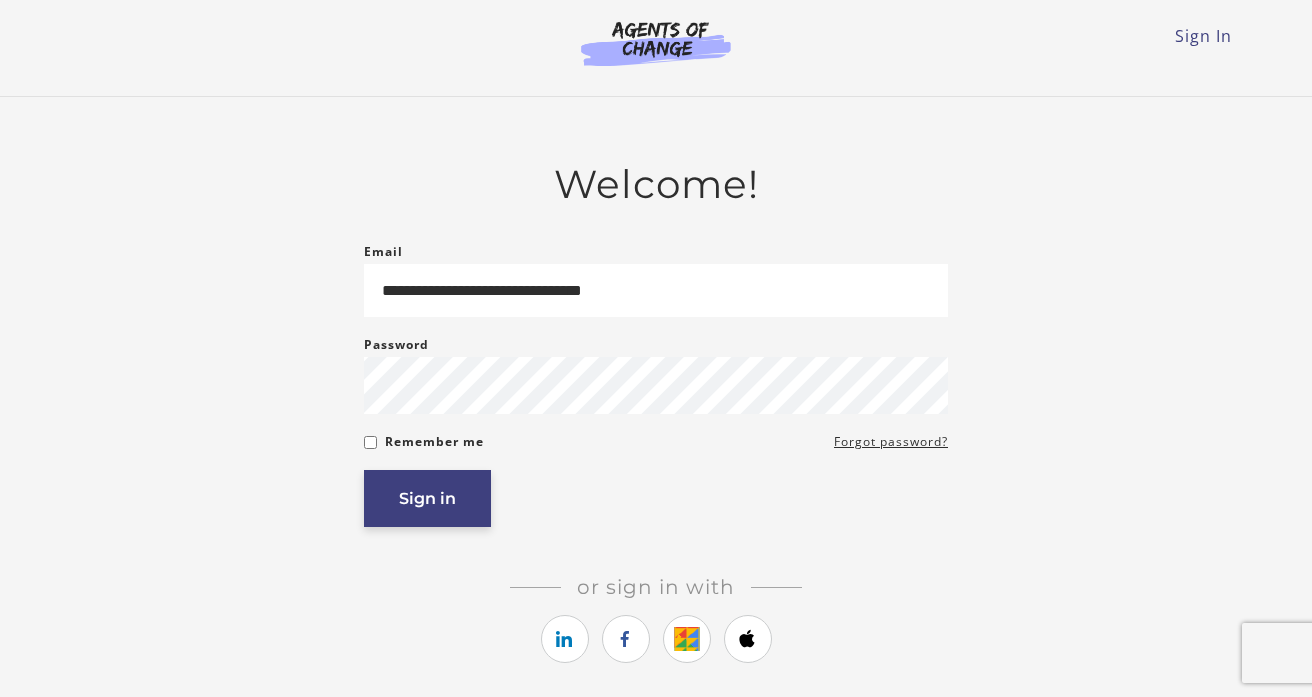click on "Sign in" at bounding box center (427, 498) 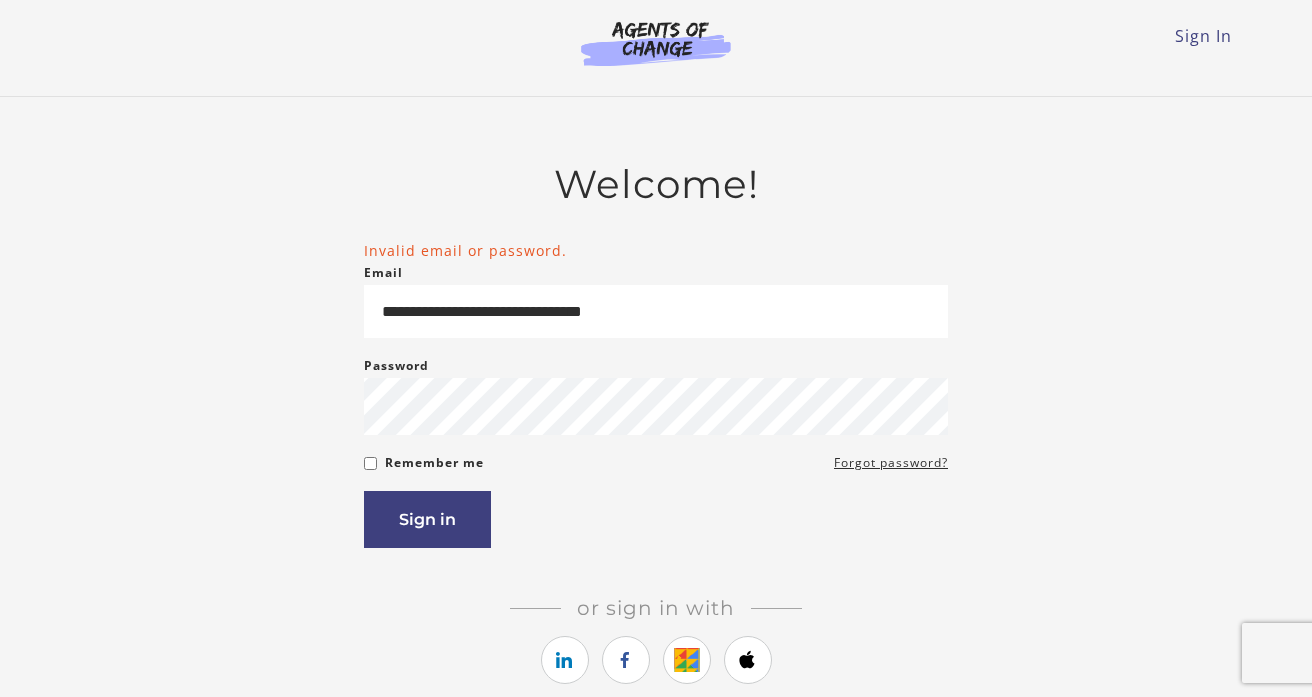scroll, scrollTop: 0, scrollLeft: 0, axis: both 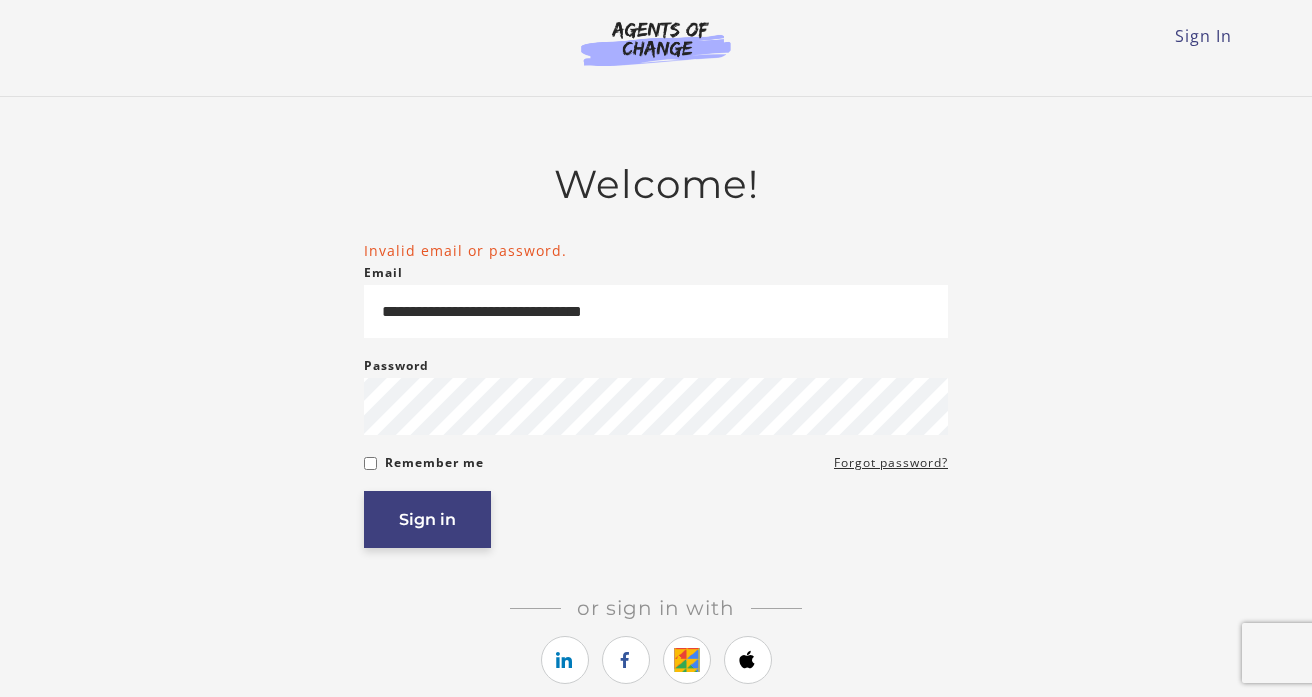 click on "Sign in" at bounding box center [427, 519] 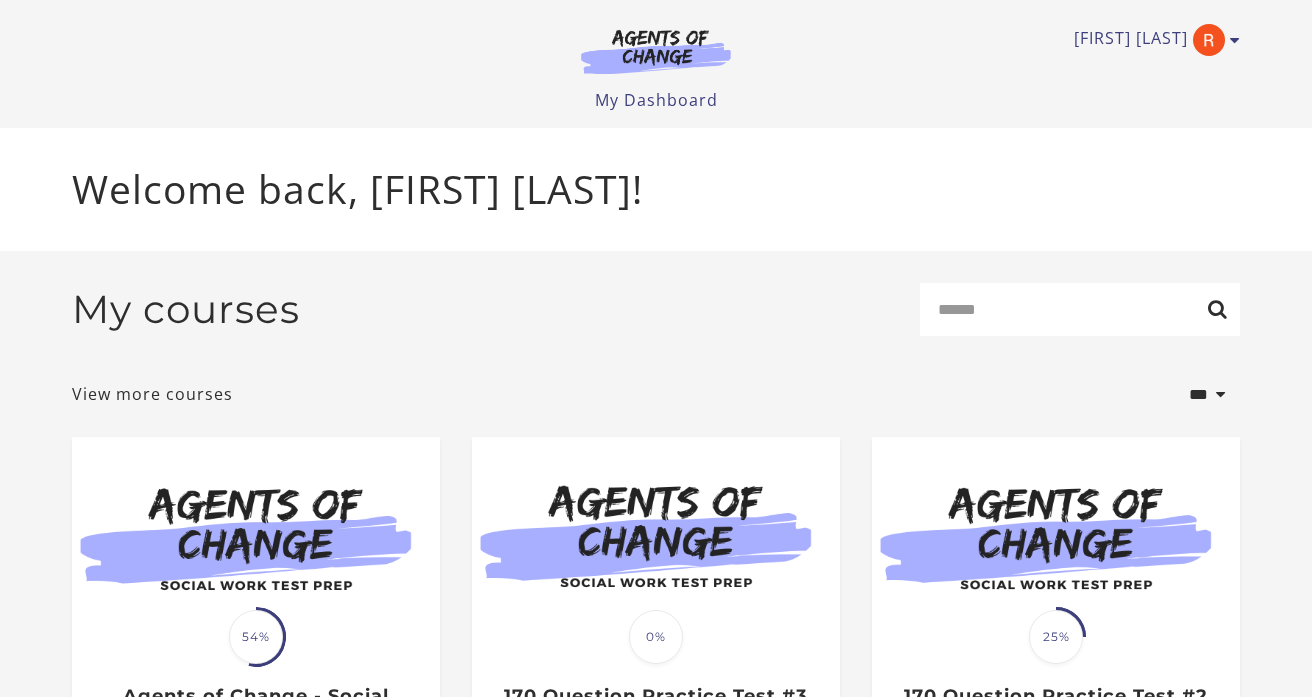 scroll, scrollTop: 0, scrollLeft: 0, axis: both 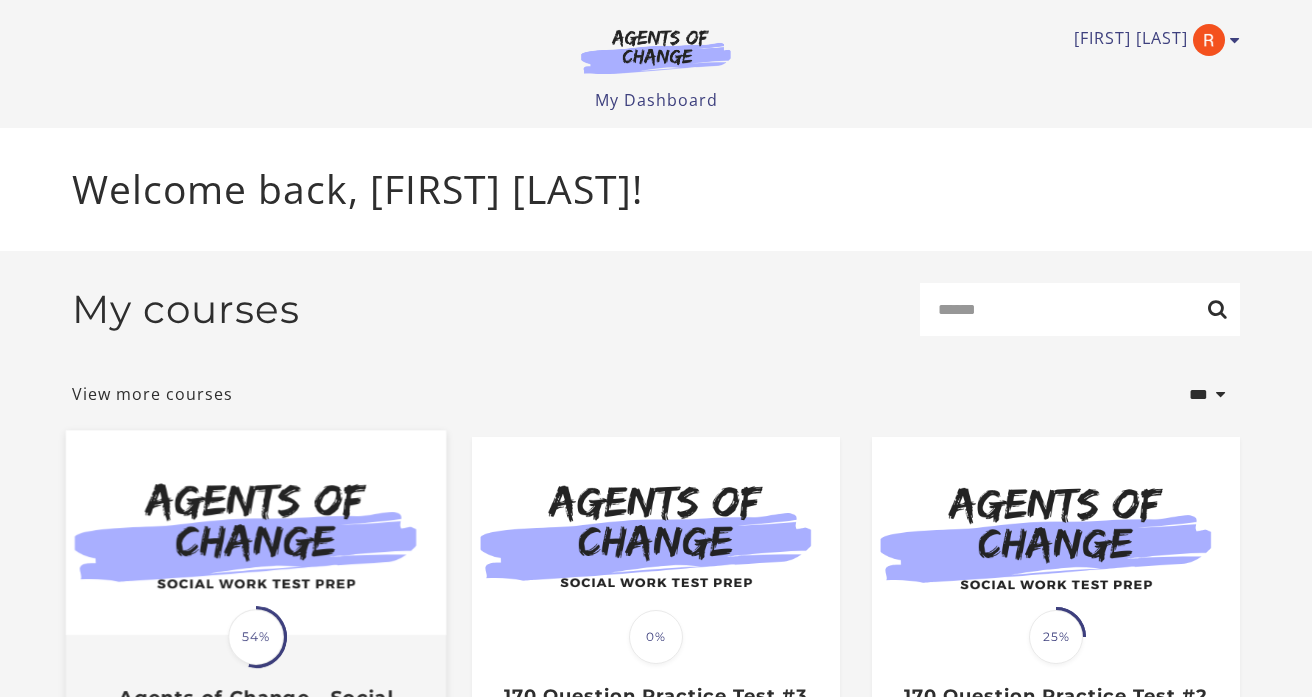 click at bounding box center [256, 533] 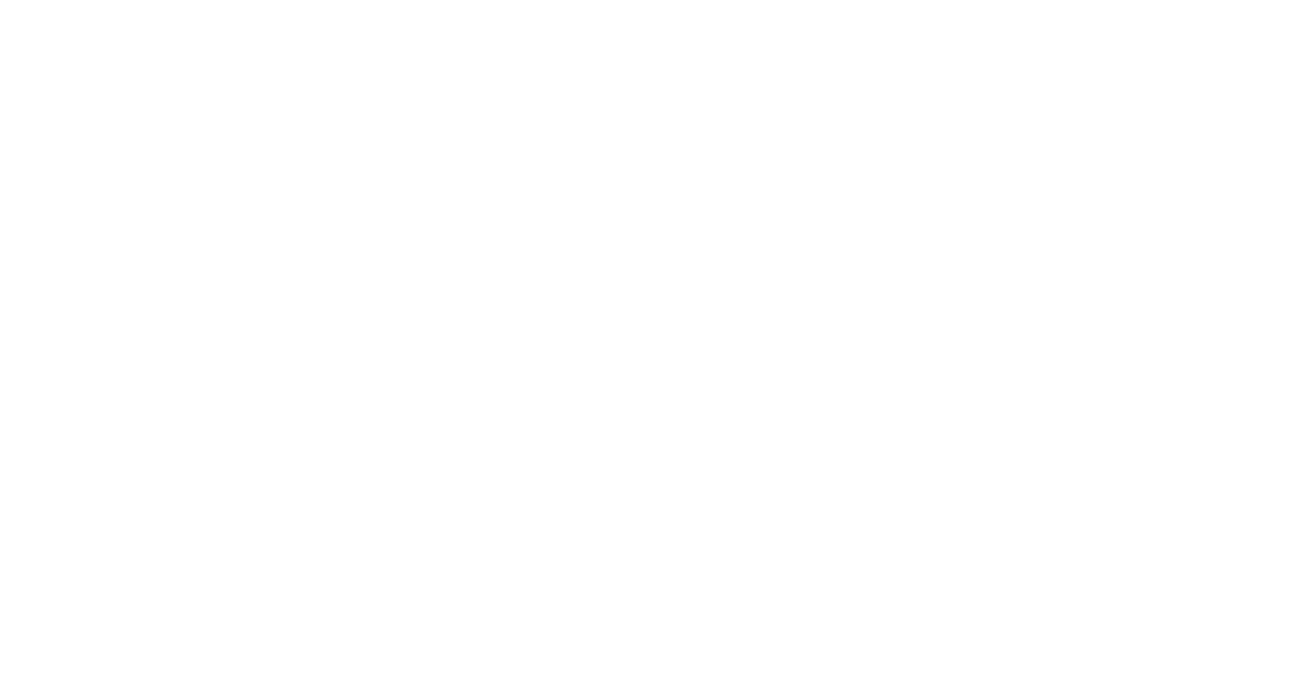 scroll, scrollTop: 0, scrollLeft: 0, axis: both 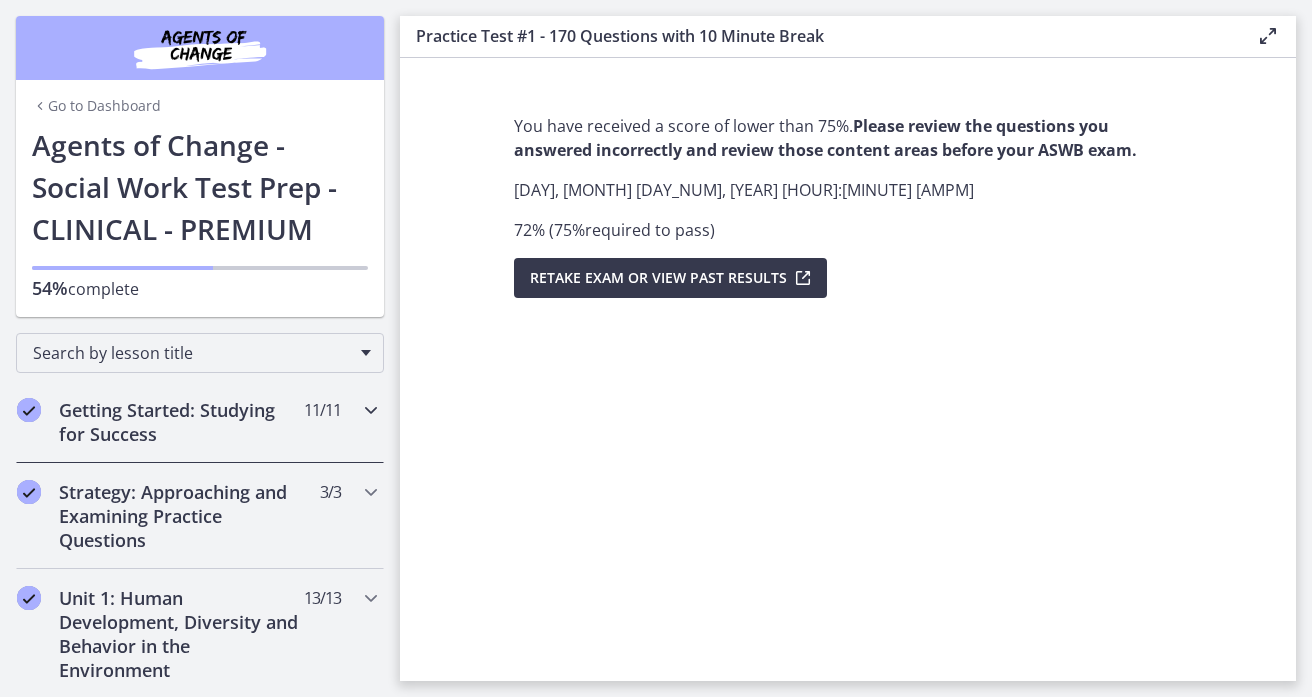 click on "Getting Started: Studying for Success" at bounding box center (181, 422) 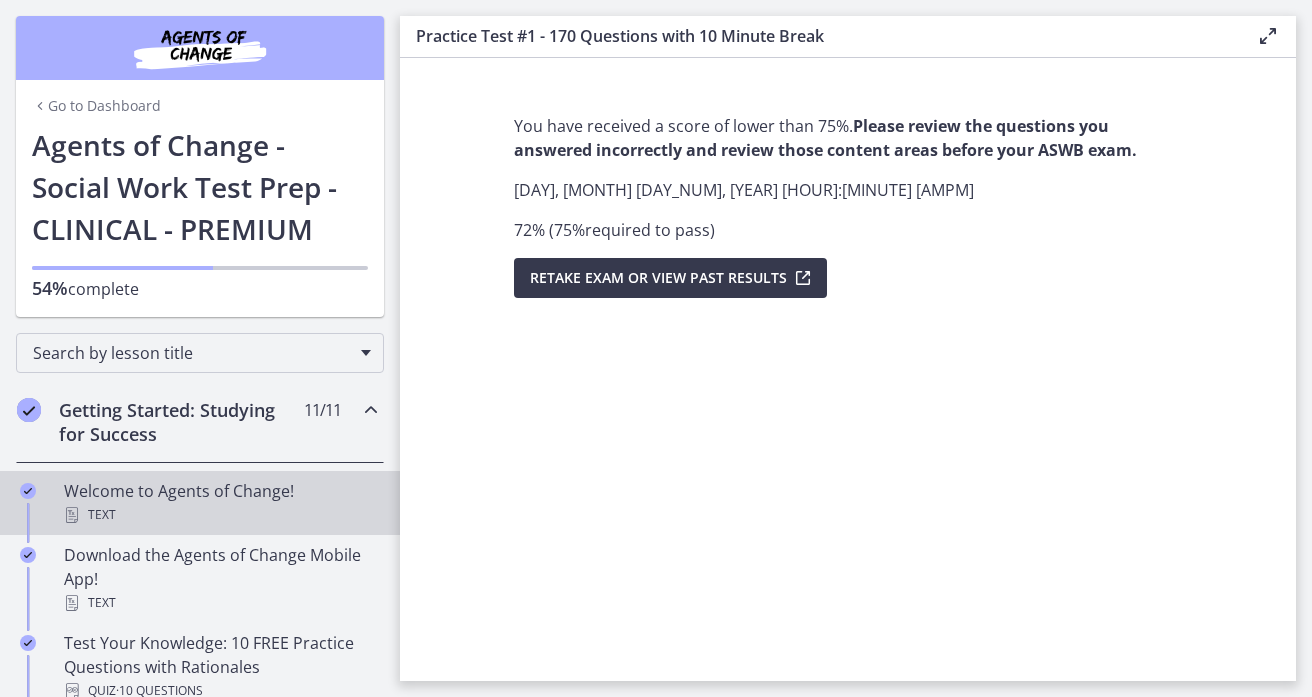 click on "Welcome to Agents of Change!
Text" at bounding box center (220, 503) 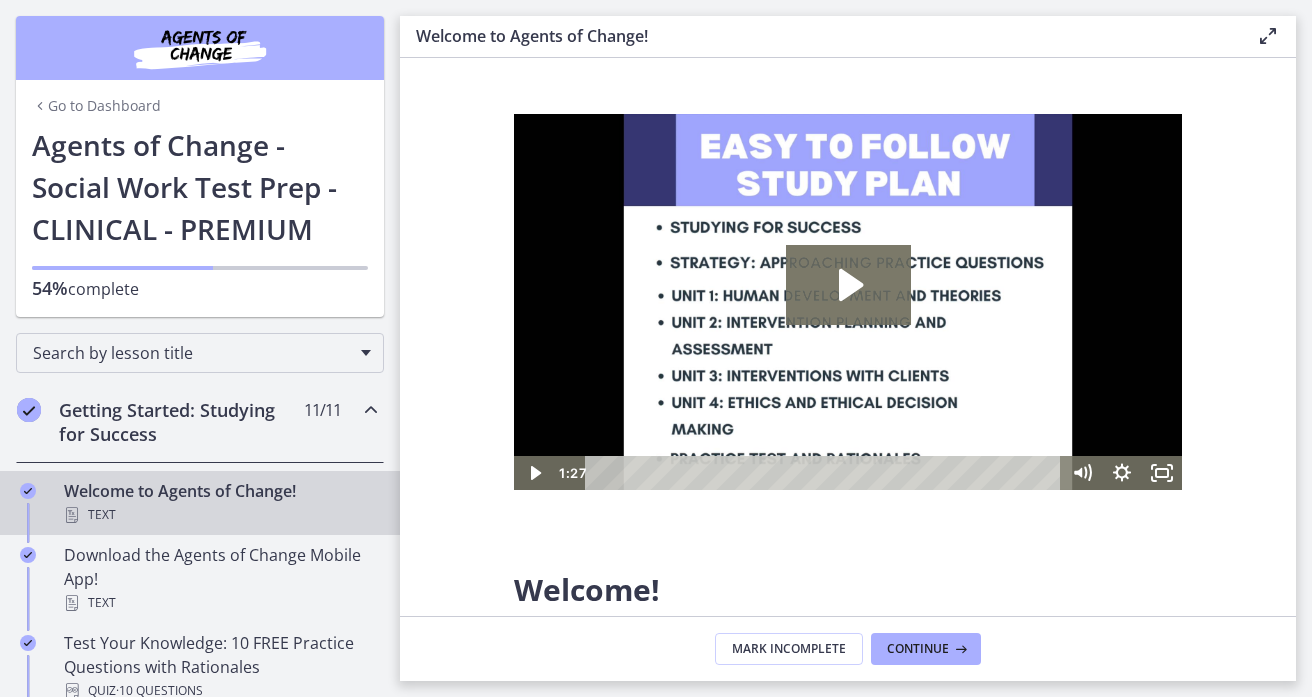 scroll, scrollTop: 0, scrollLeft: 0, axis: both 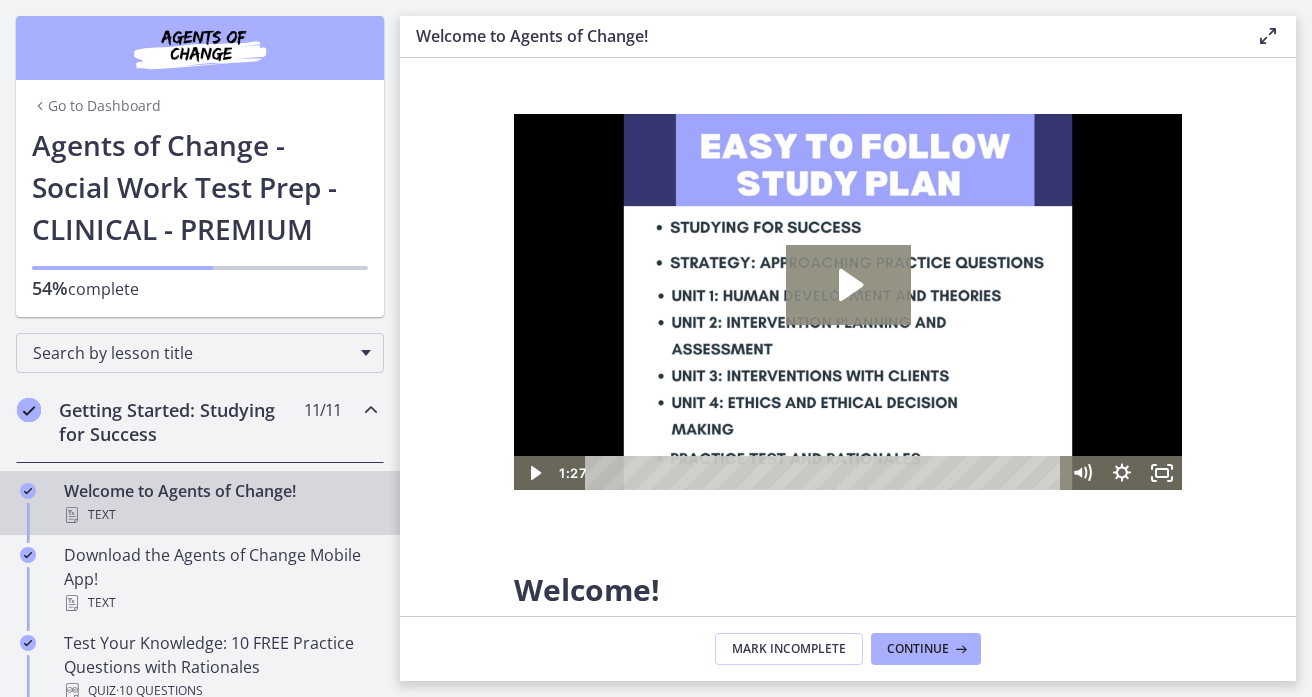 click 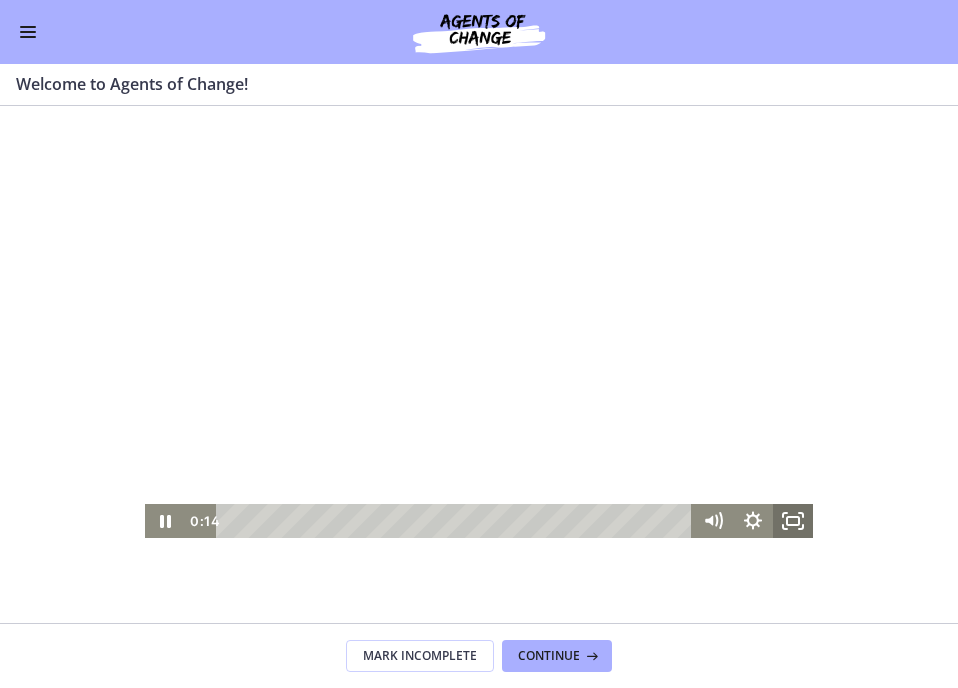 click 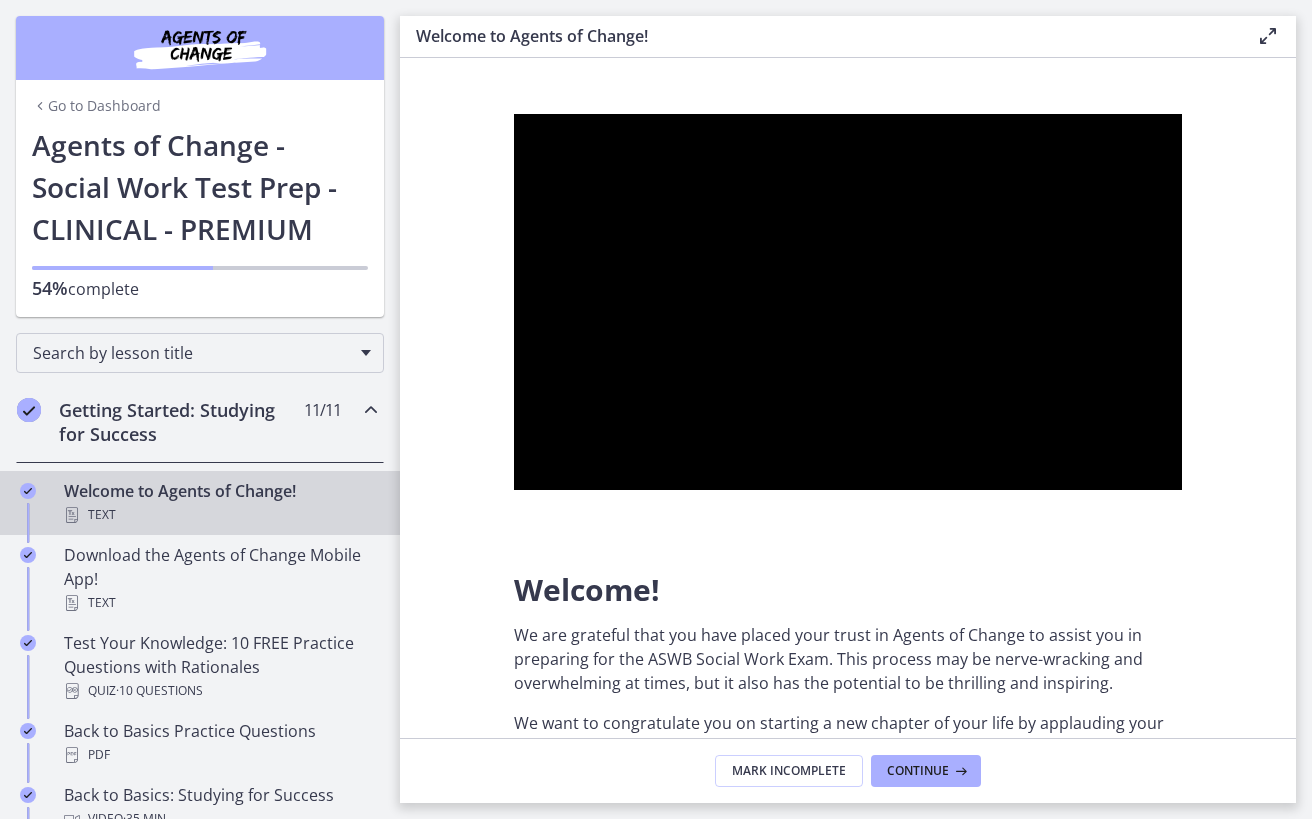 type 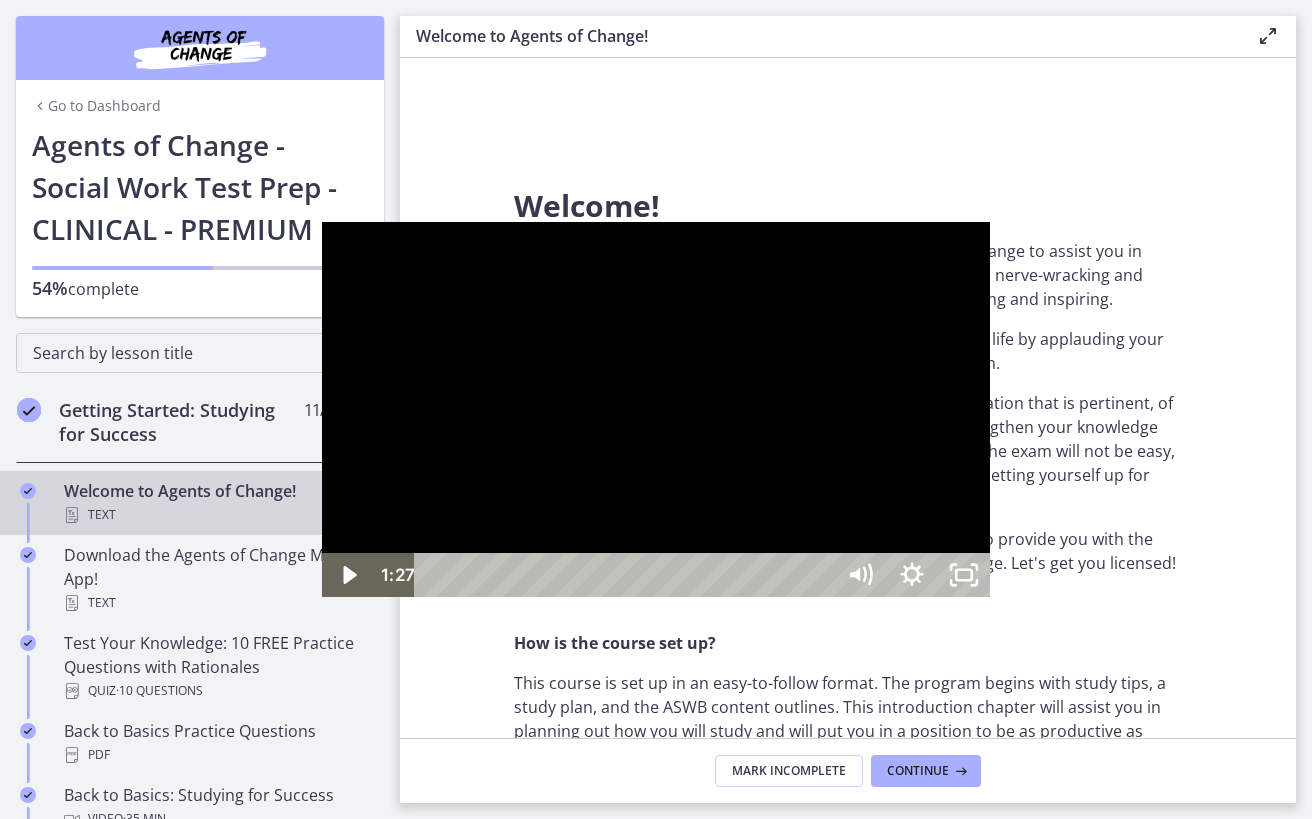 click at bounding box center [656, 410] 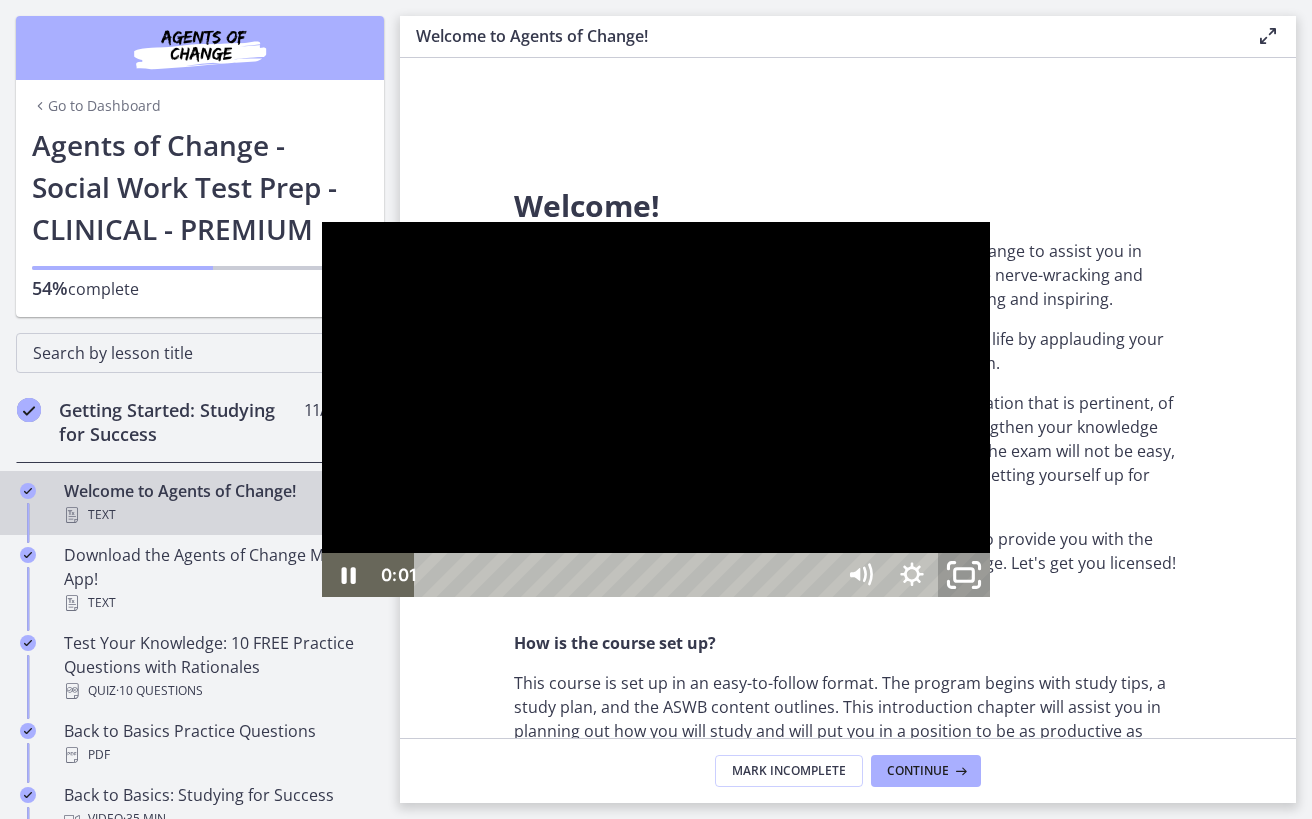 click 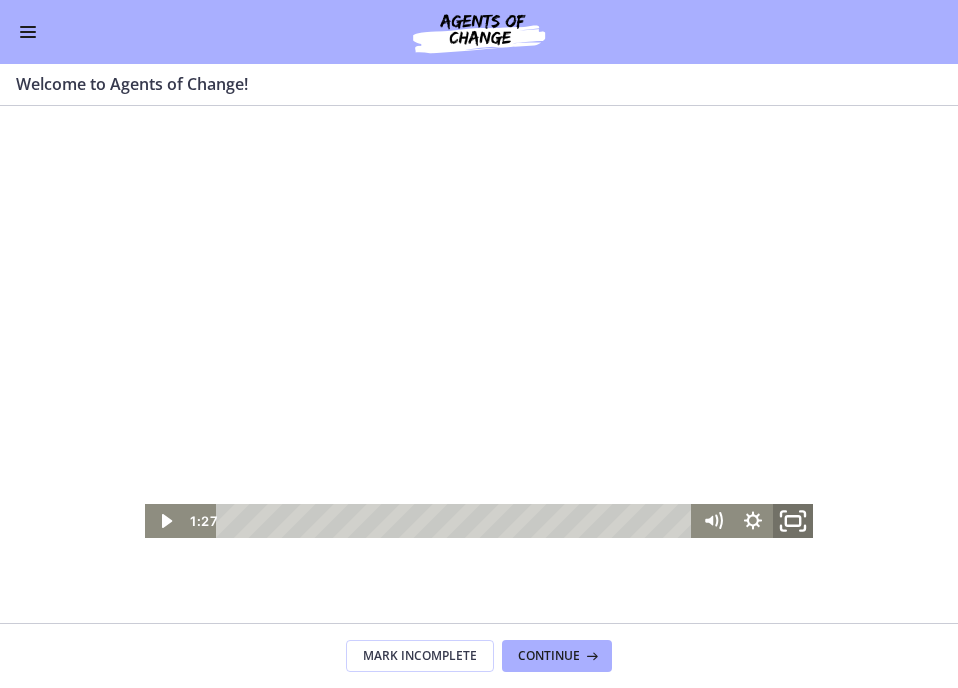 click 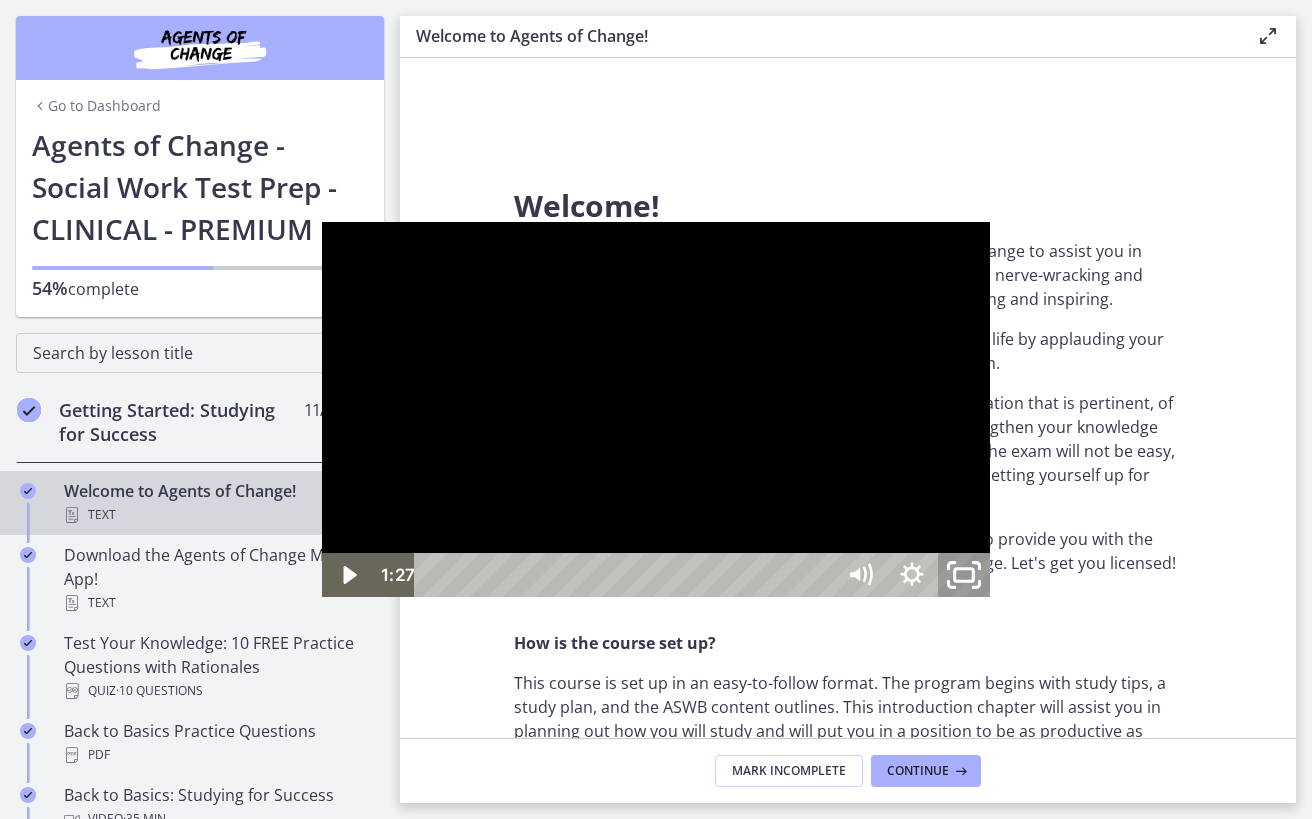 click 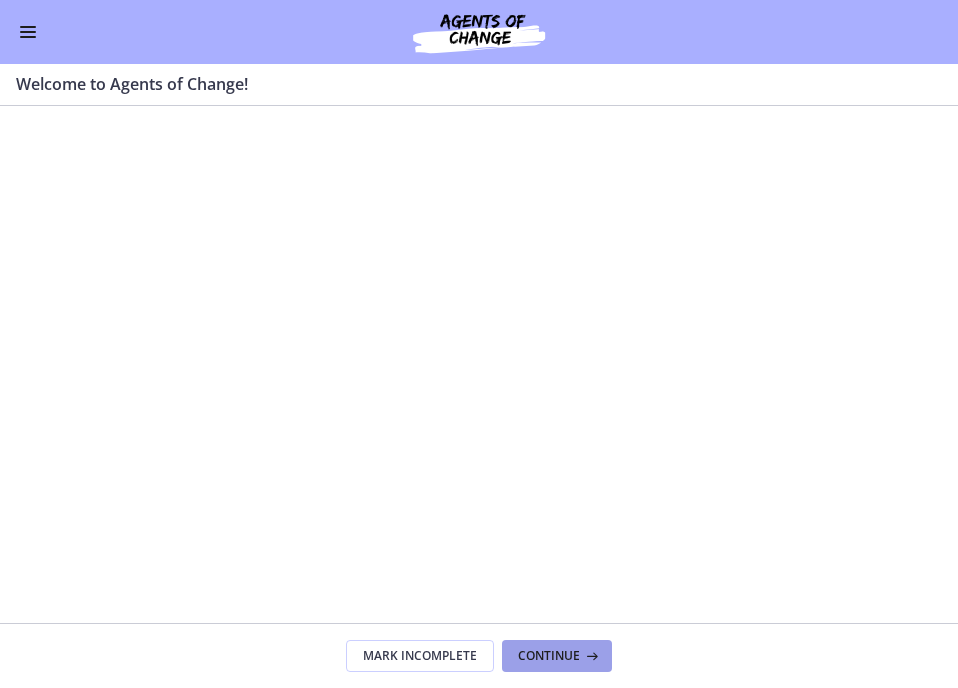 click on "Continue" at bounding box center (549, 656) 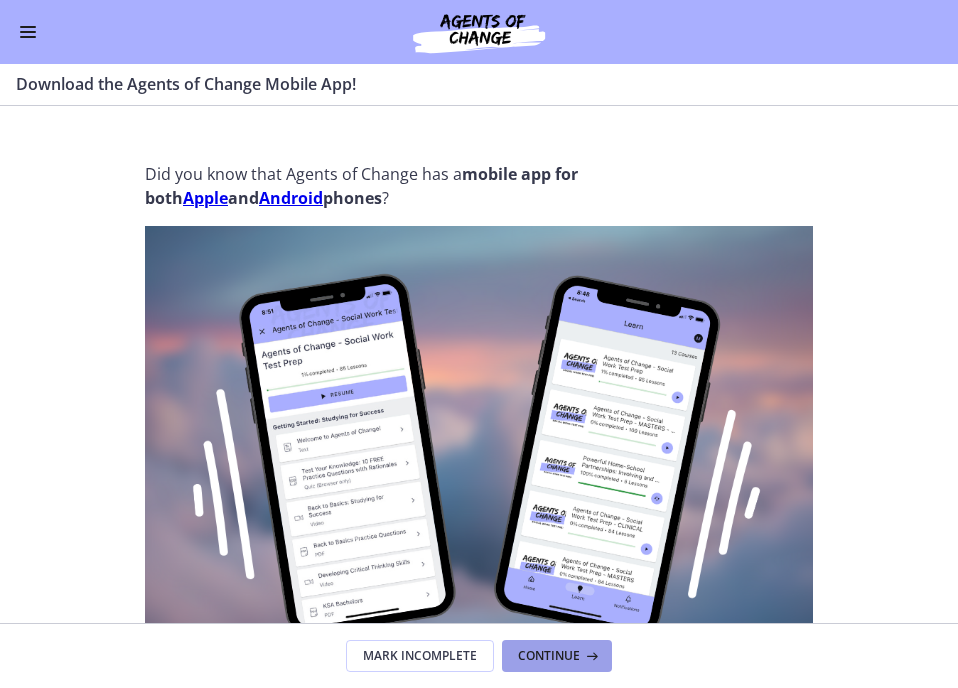click on "Continue" at bounding box center [549, 656] 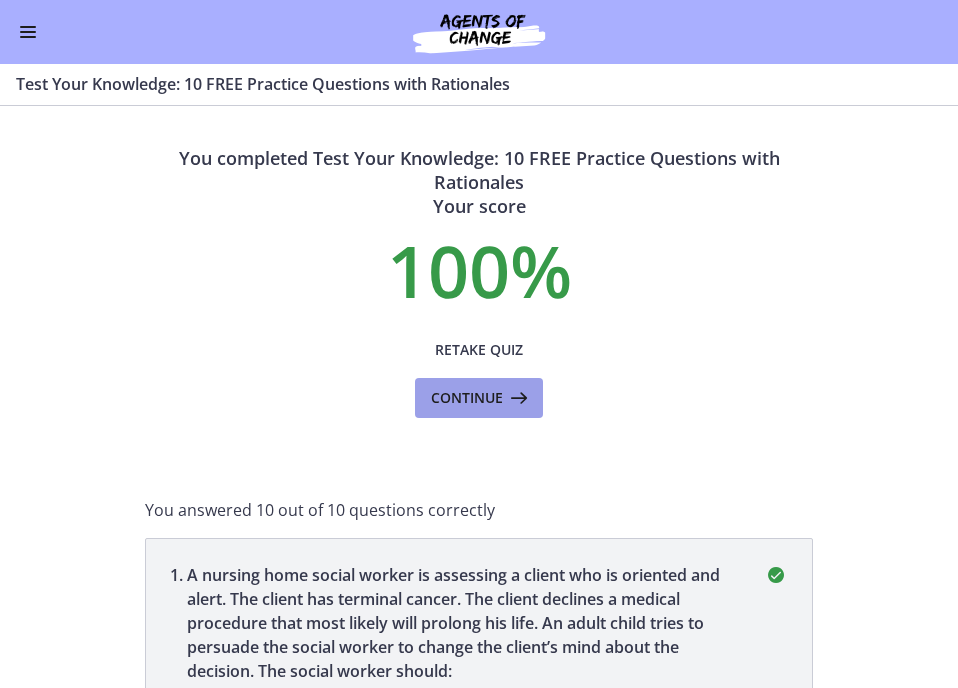 click on "Continue" at bounding box center [467, 398] 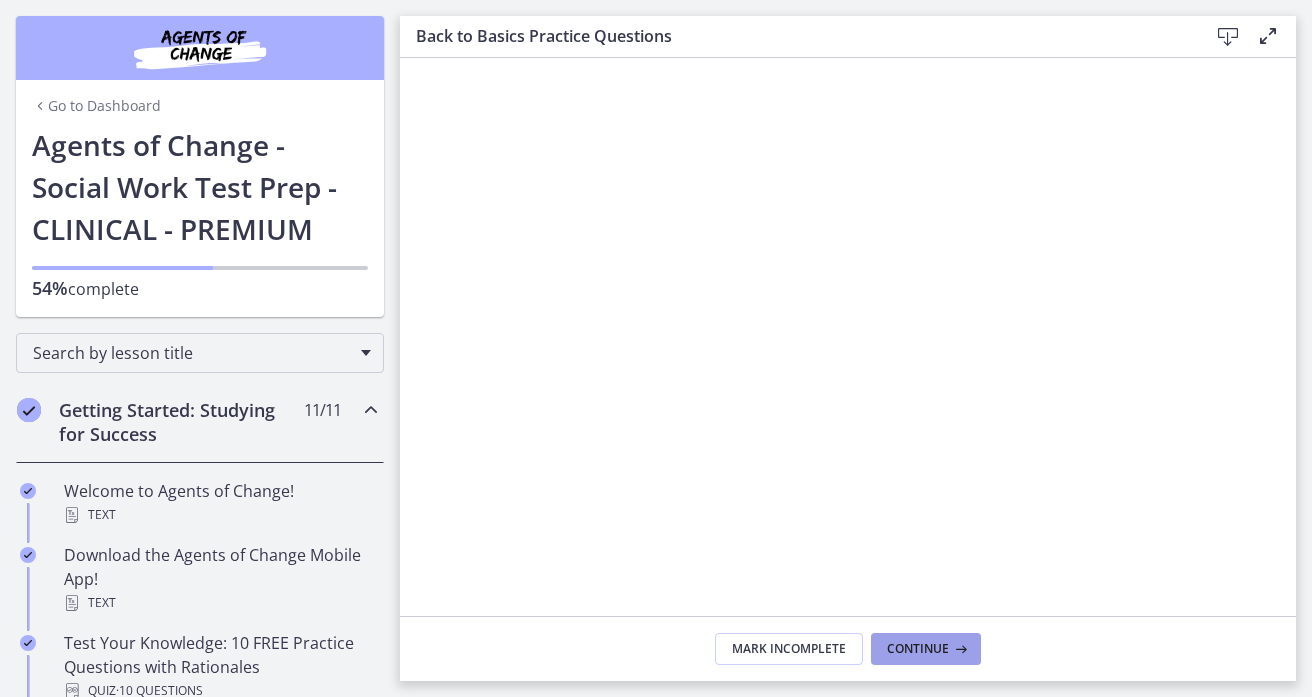 click at bounding box center (959, 649) 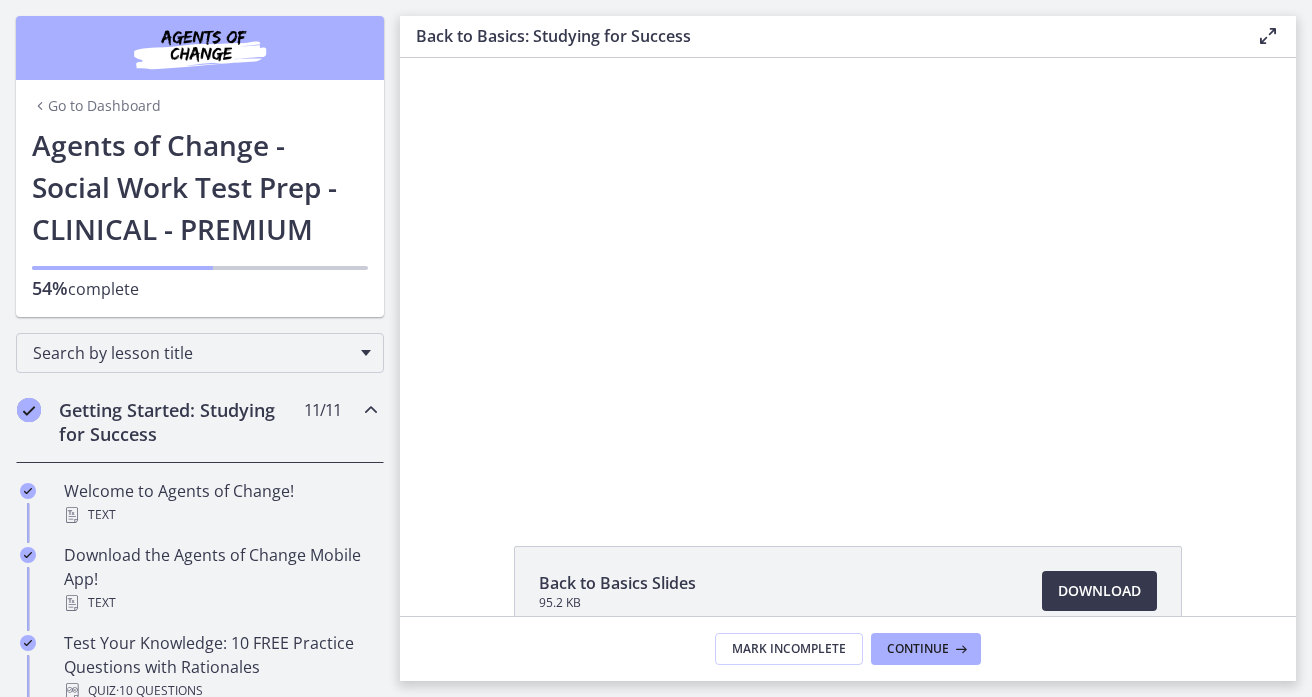 scroll, scrollTop: 0, scrollLeft: 0, axis: both 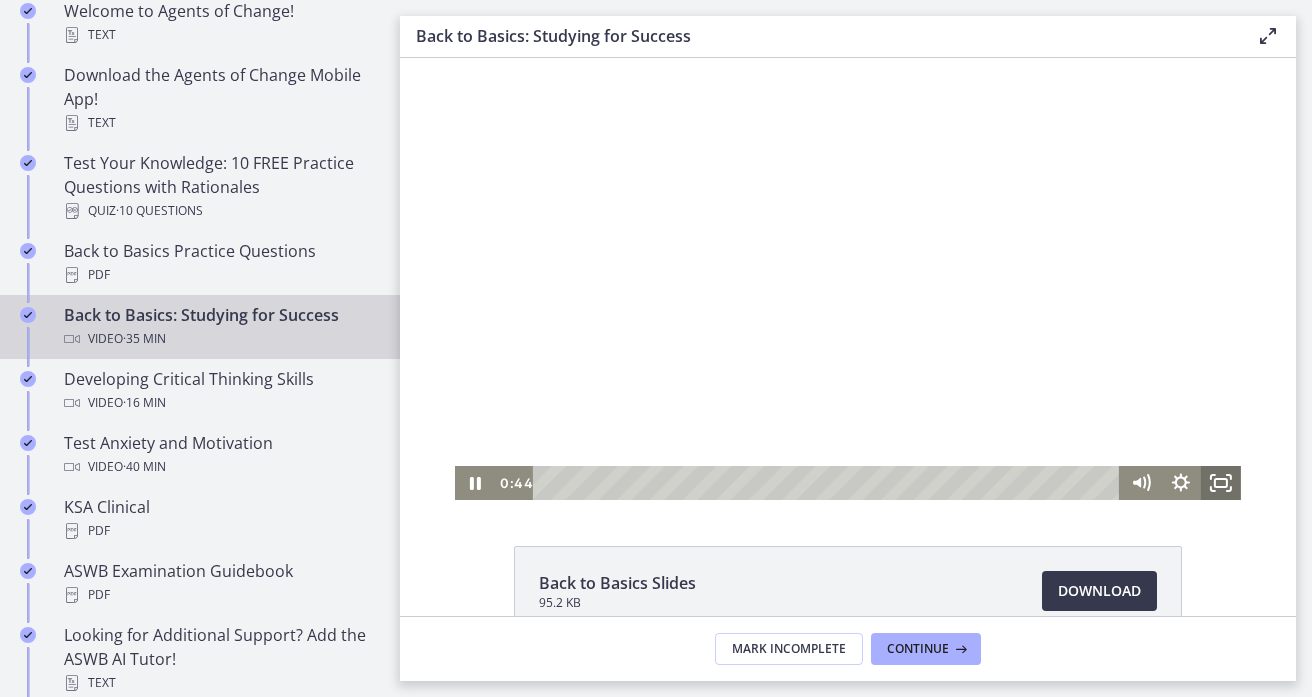 click 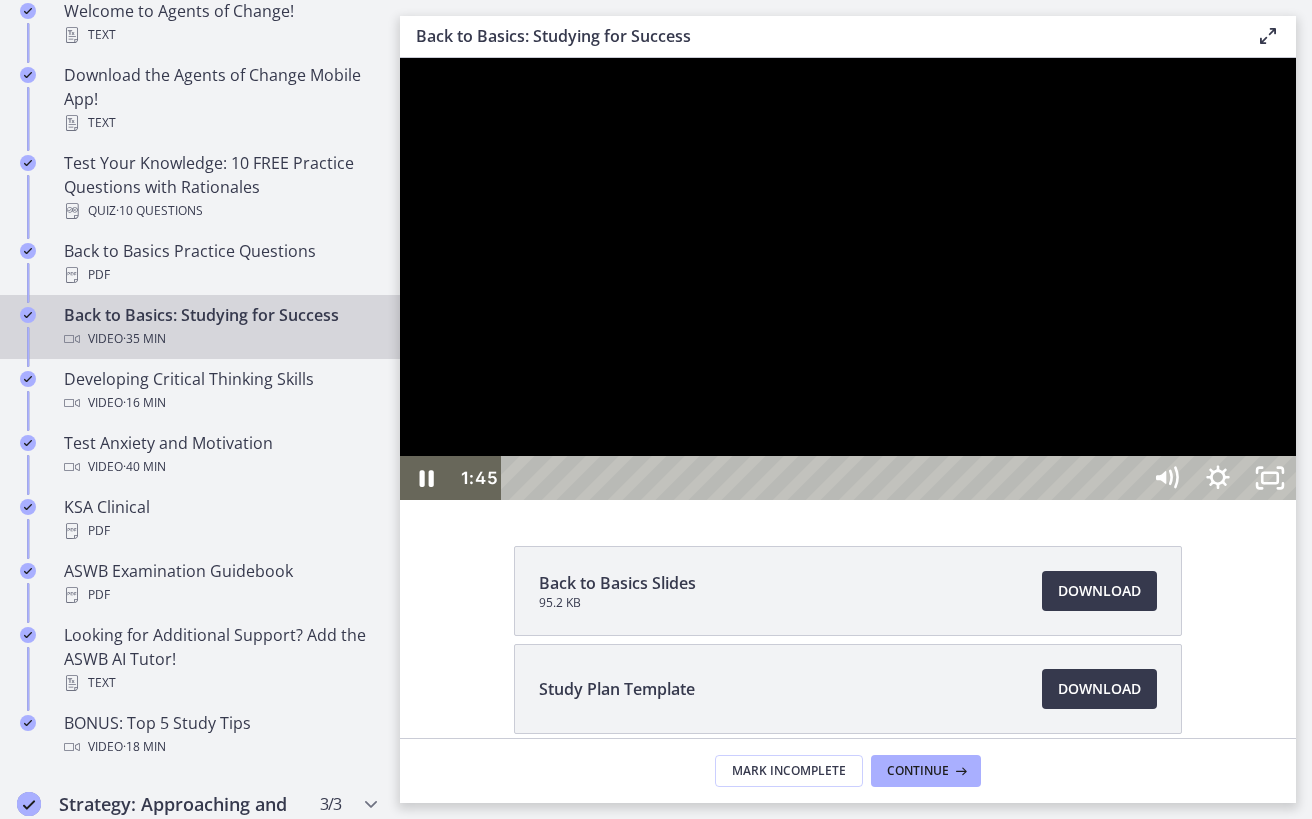 click at bounding box center (848, 279) 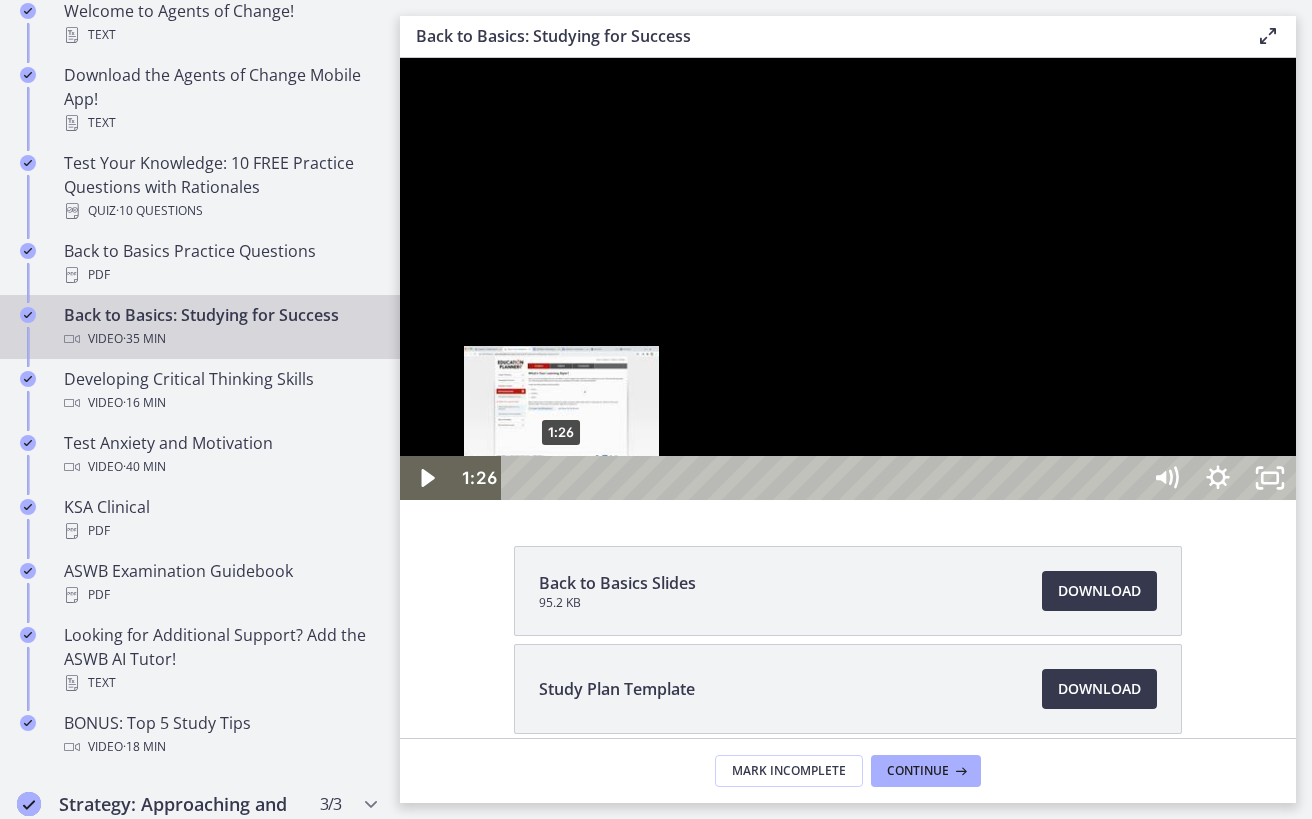 click on "1:26" at bounding box center (823, 478) 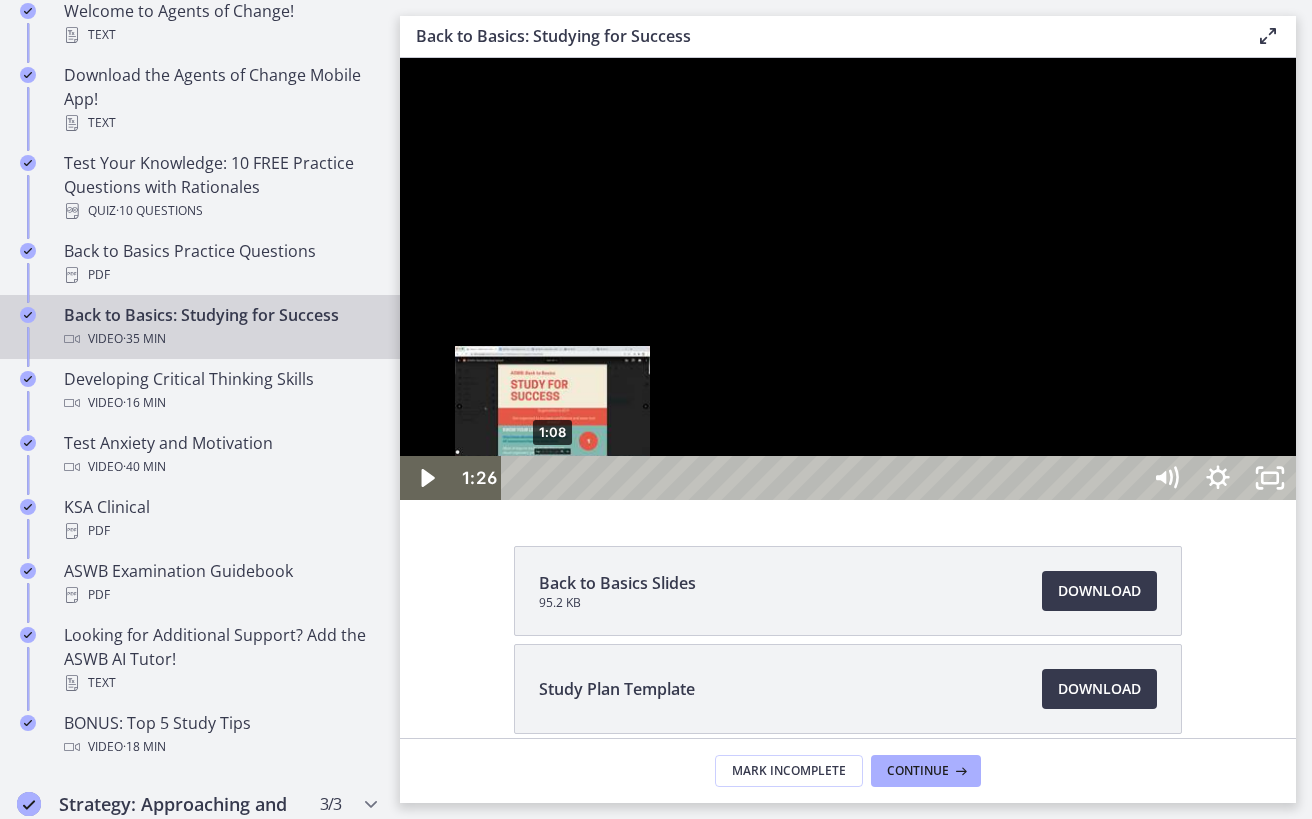 click on "1:08" at bounding box center (823, 478) 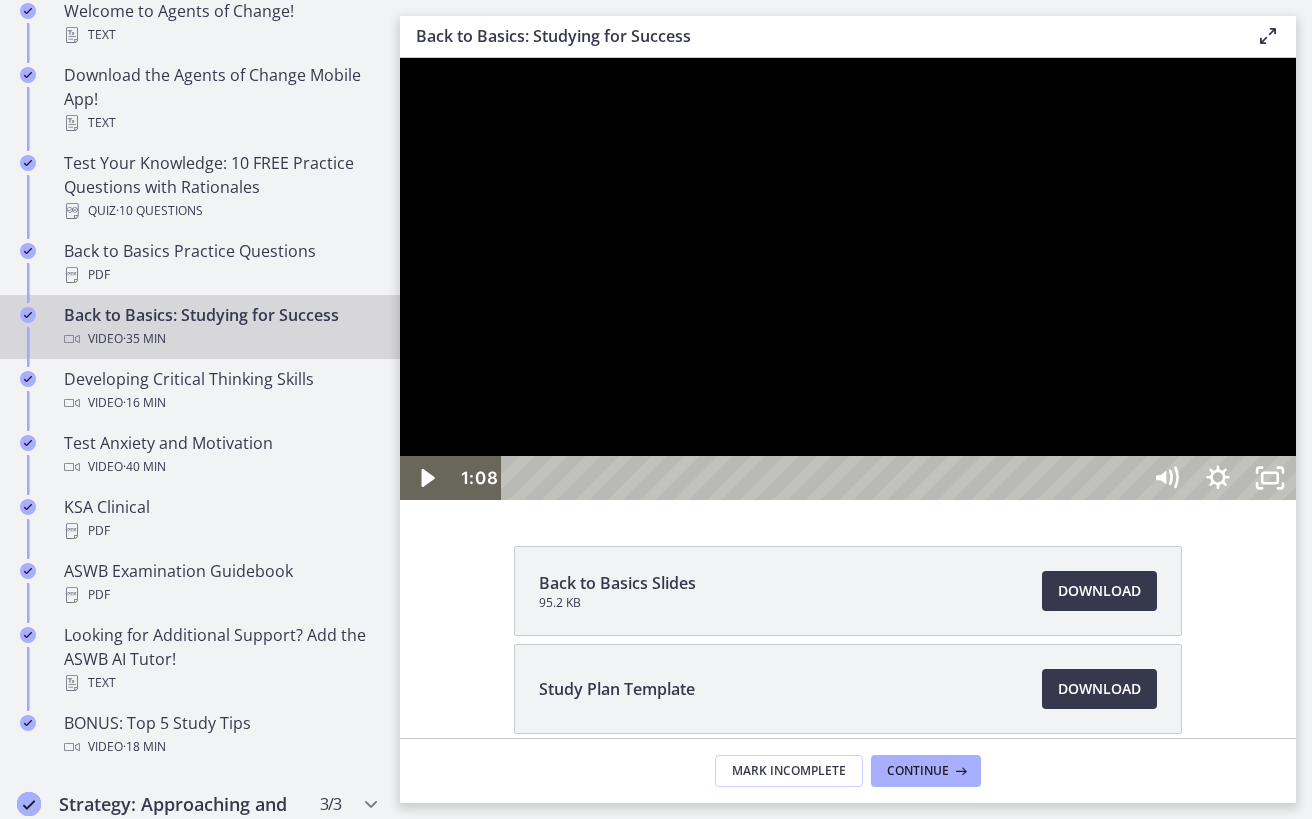 drag, startPoint x: 722, startPoint y: 709, endPoint x: 1110, endPoint y: 695, distance: 388.2525 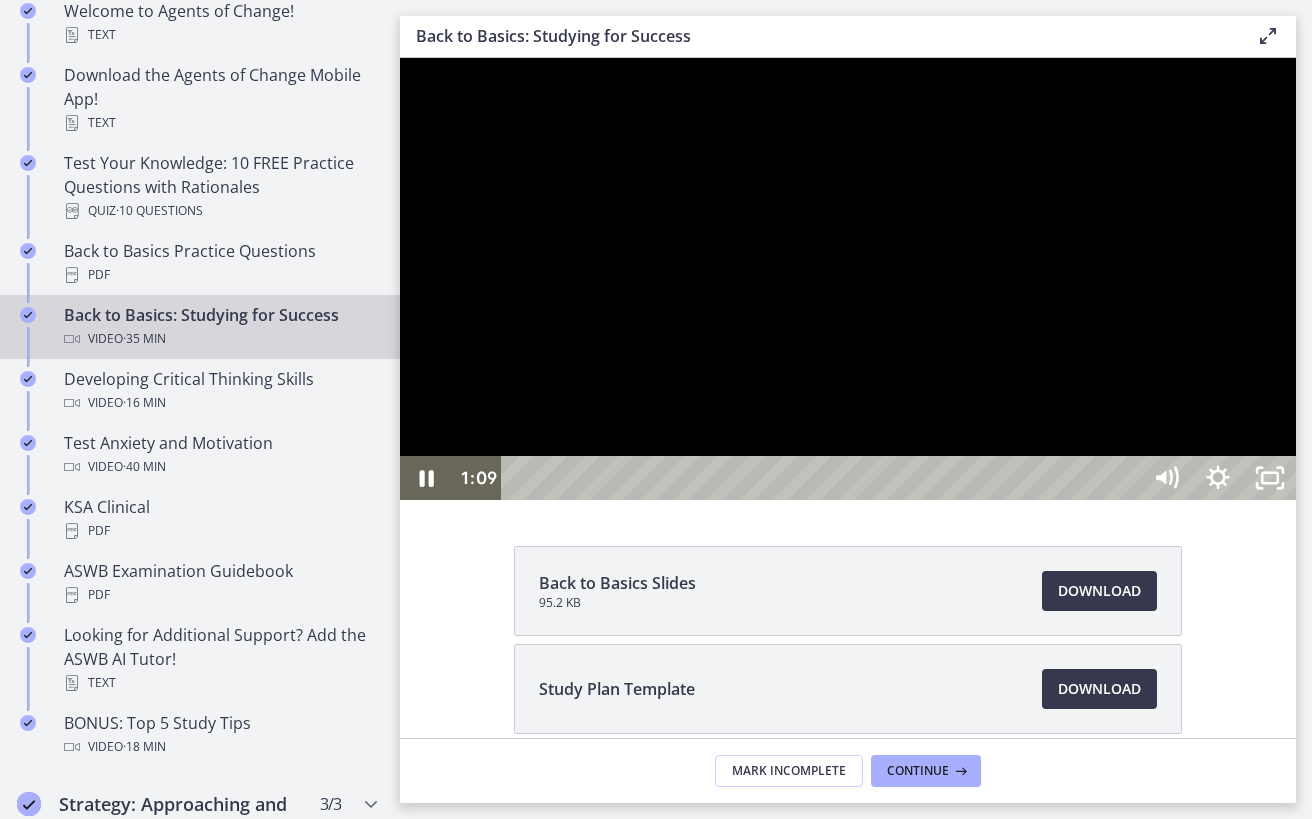 click at bounding box center [848, 279] 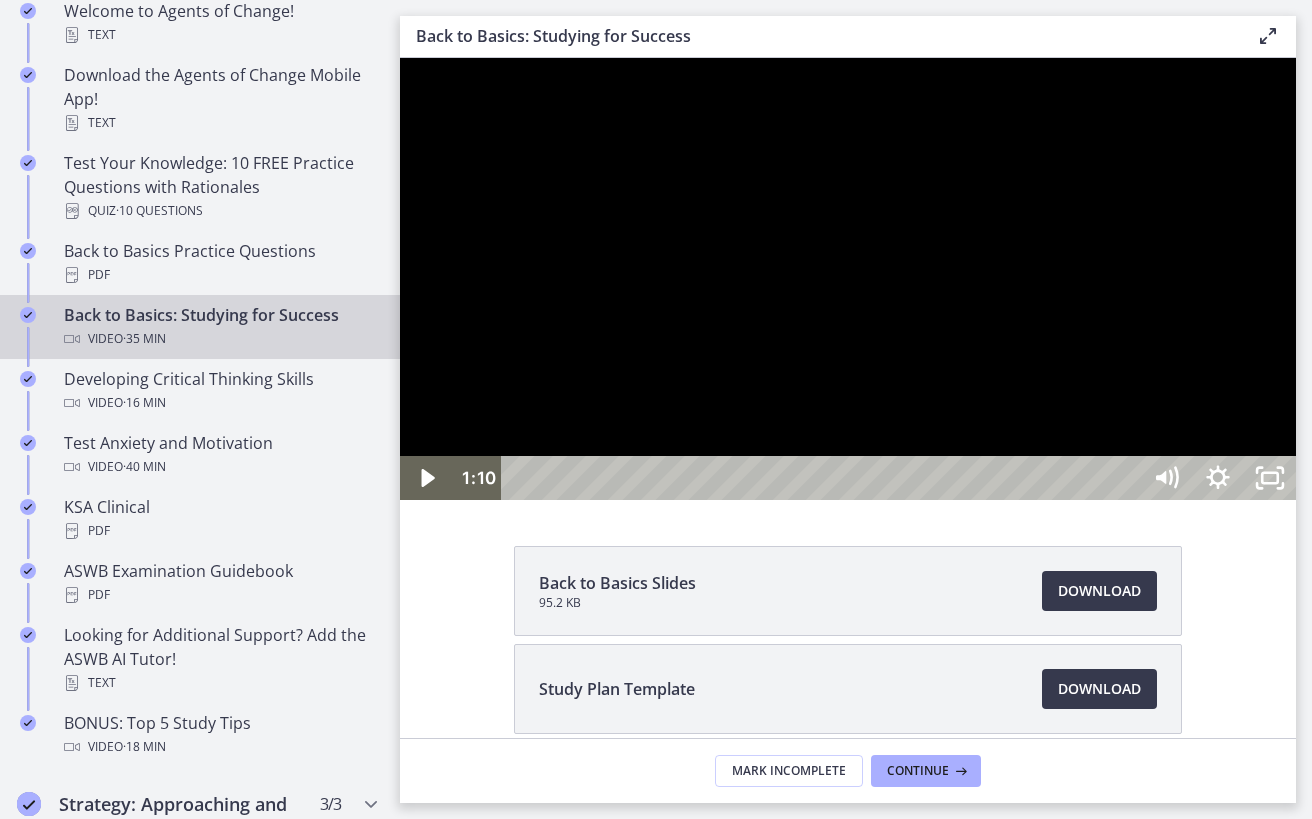 click at bounding box center [848, 279] 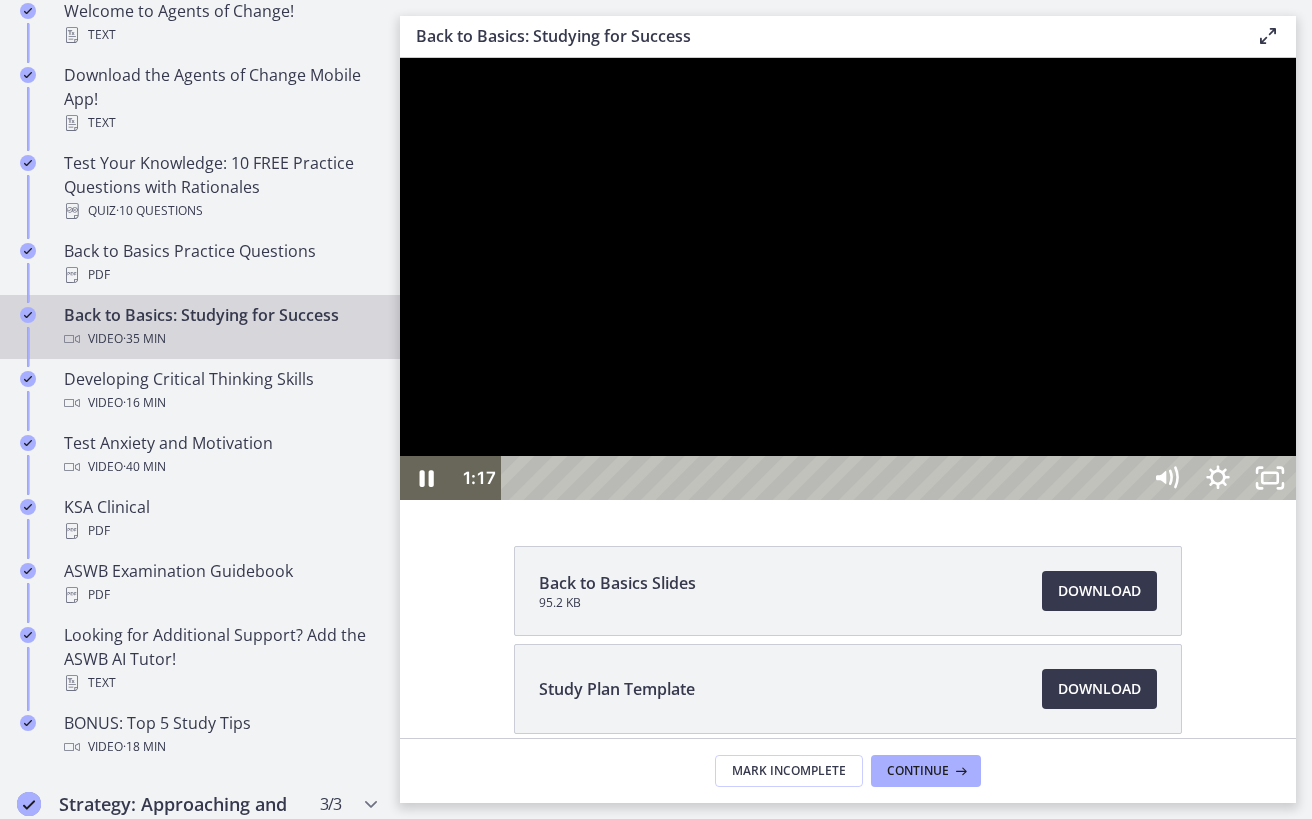 click at bounding box center (848, 279) 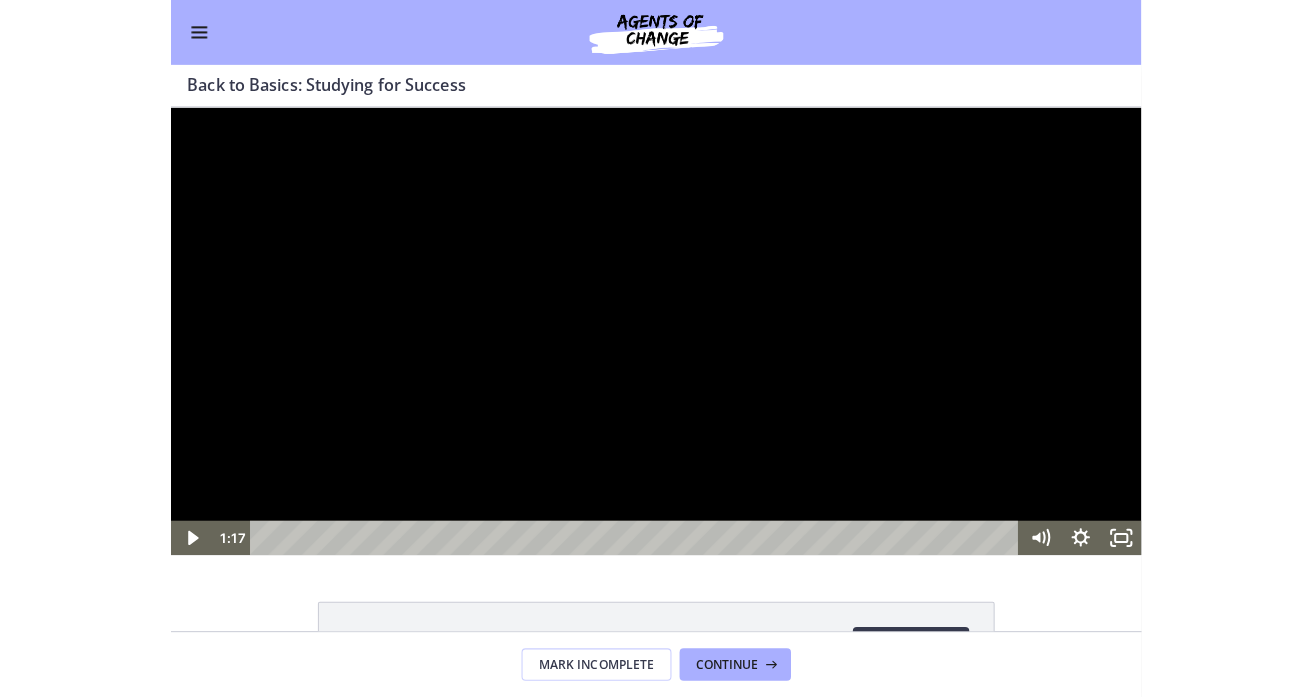 scroll, scrollTop: 476, scrollLeft: 0, axis: vertical 